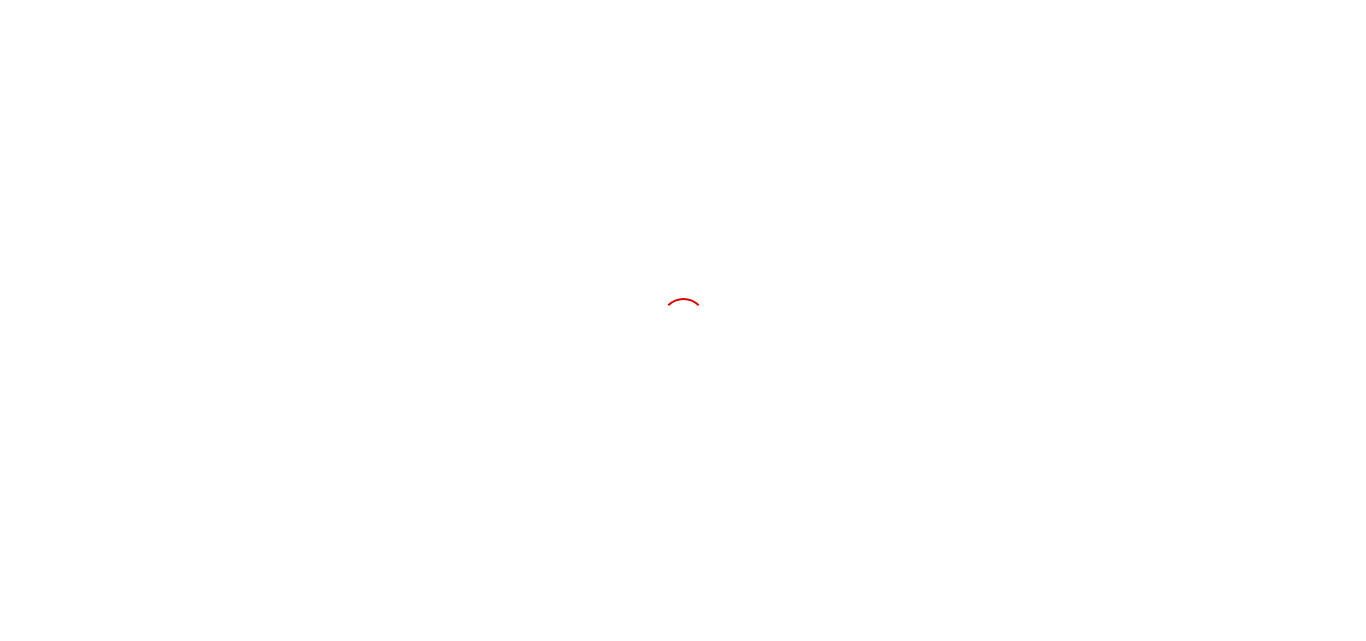 scroll, scrollTop: 0, scrollLeft: 0, axis: both 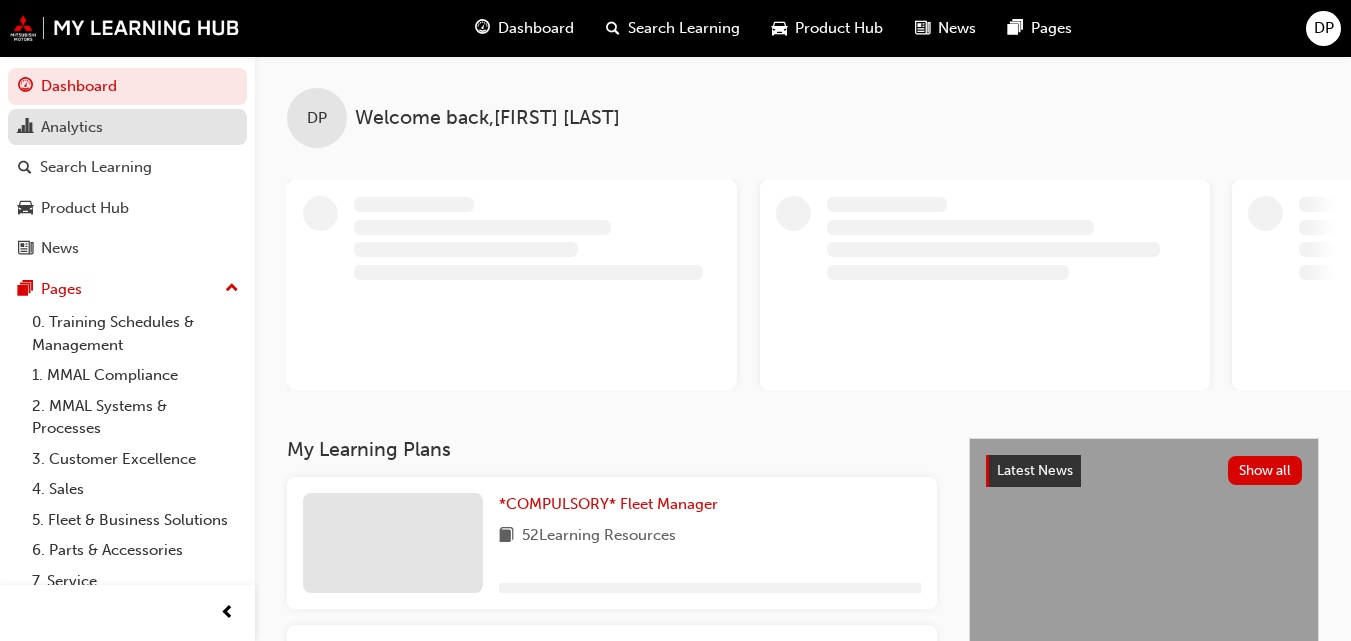 click on "Analytics" at bounding box center (72, 127) 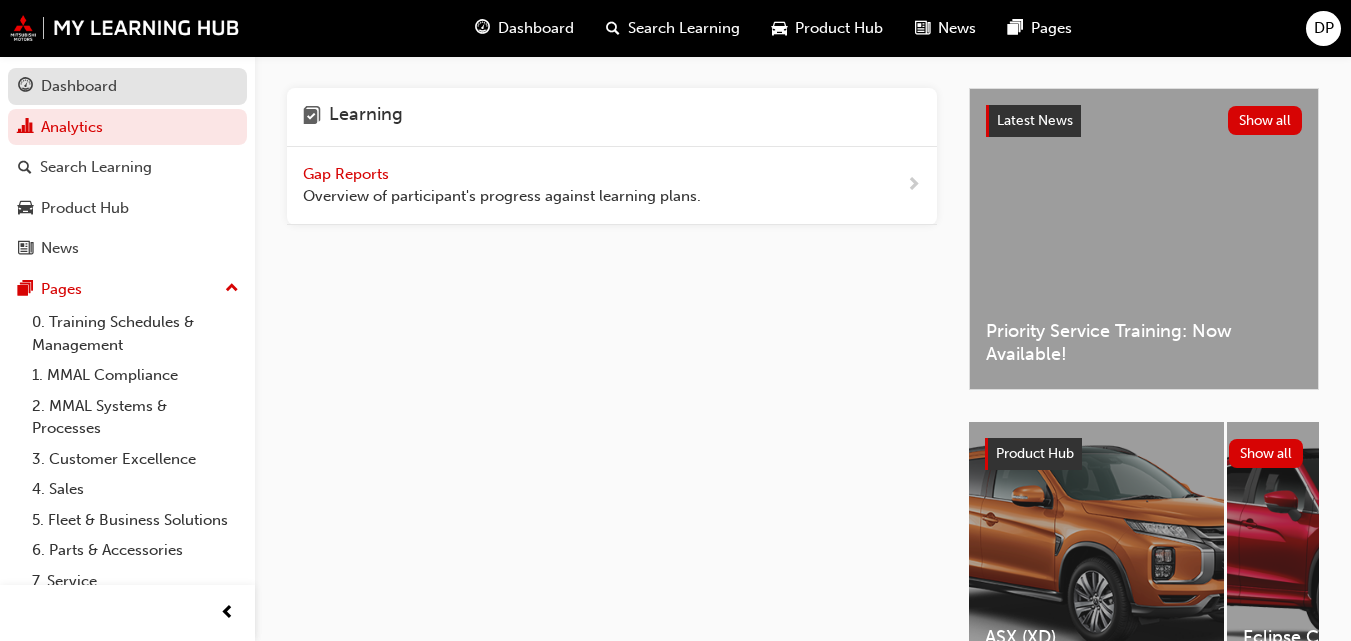 click on "Dashboard" at bounding box center (79, 86) 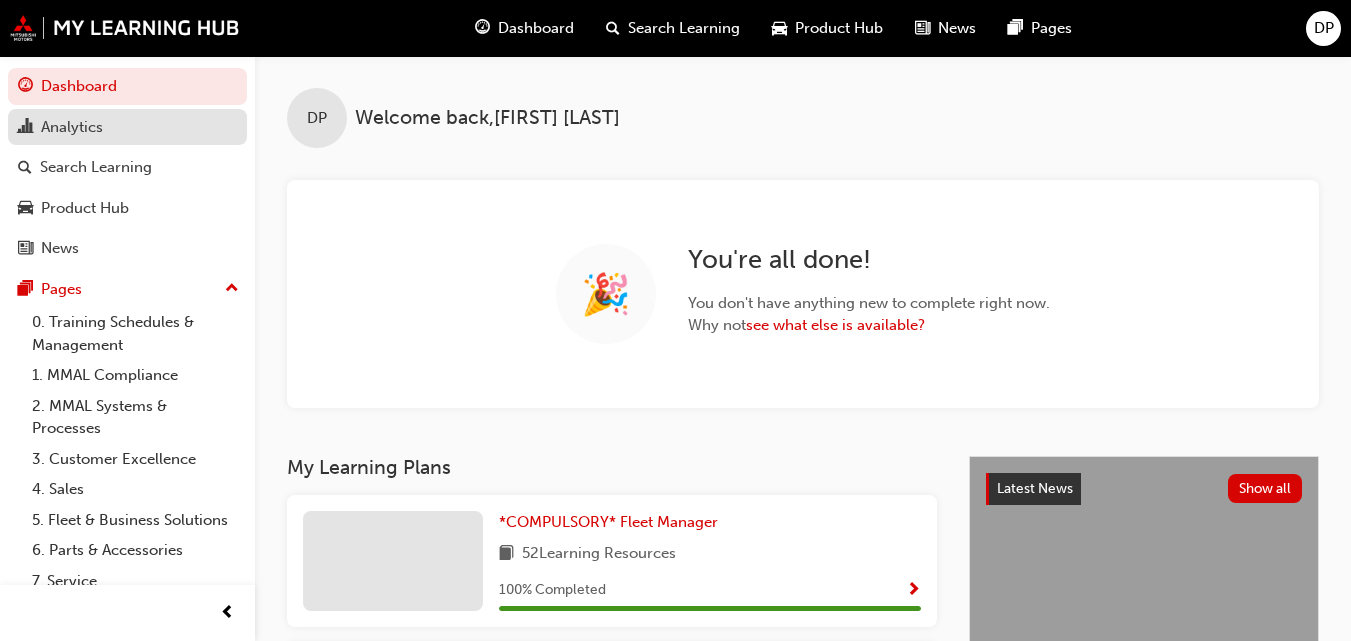 click on "Analytics" at bounding box center (72, 127) 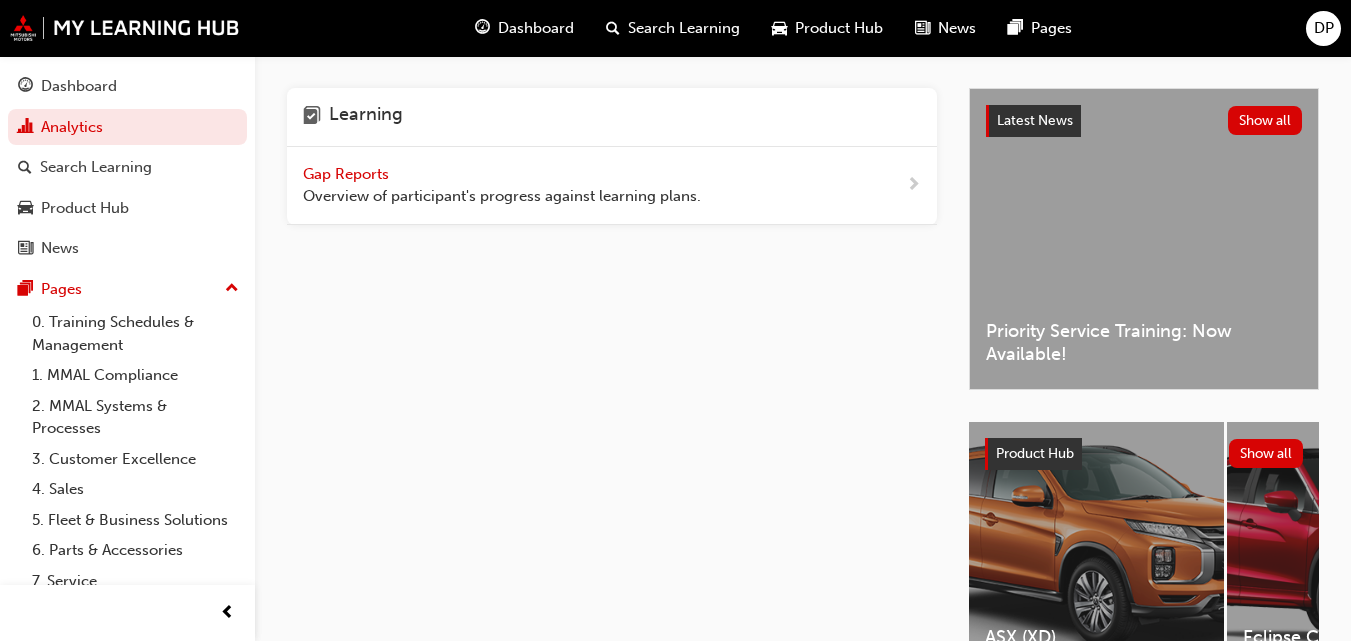 click on "Gap Reports" at bounding box center (348, 174) 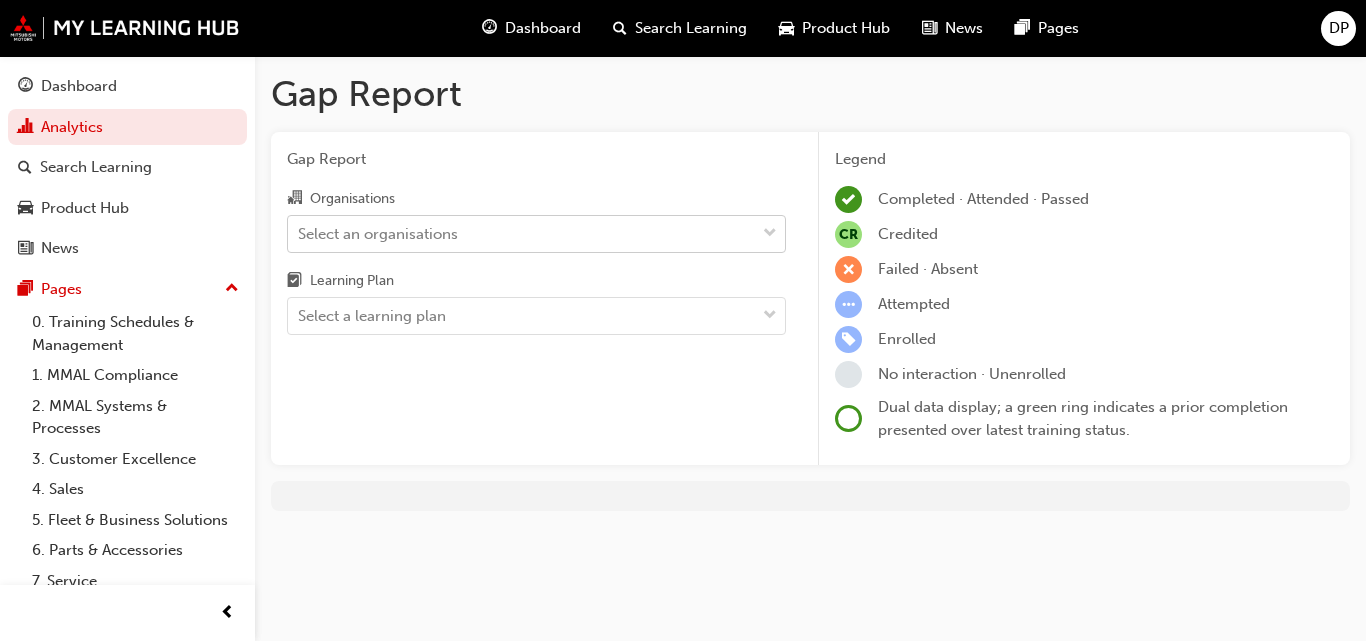 click on "Select an organisations" at bounding box center (521, 233) 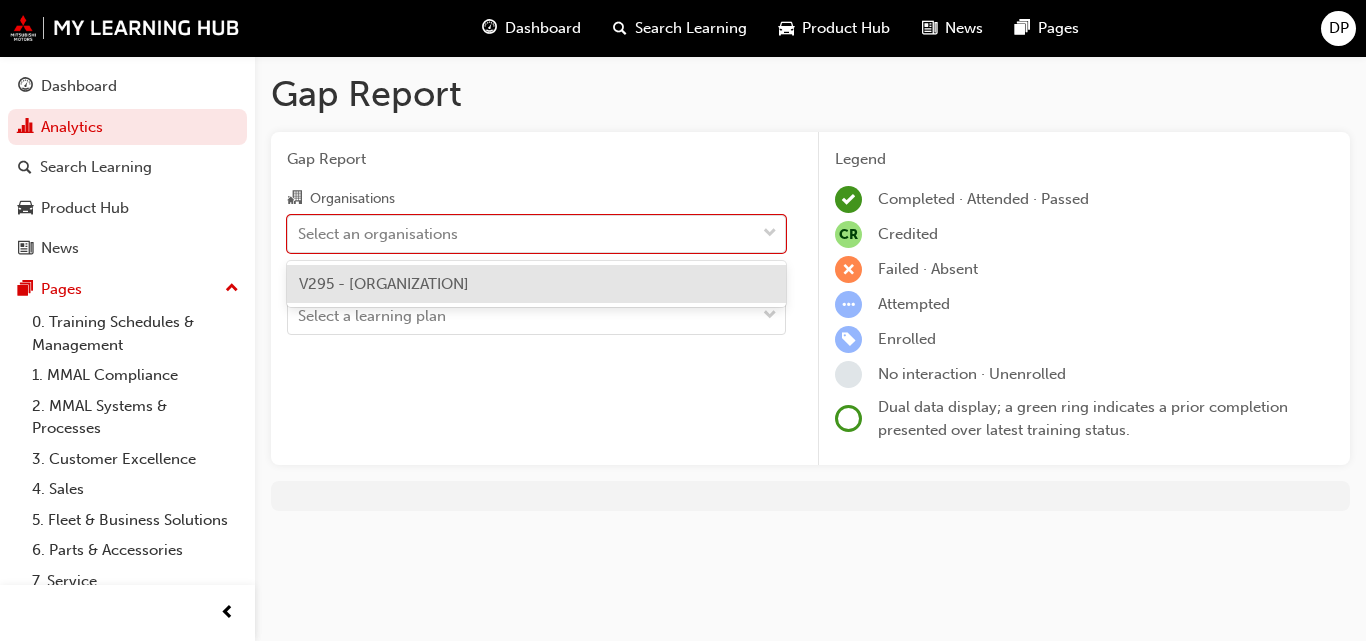 click on "V295 - [ORGANIZATION]" at bounding box center (384, 284) 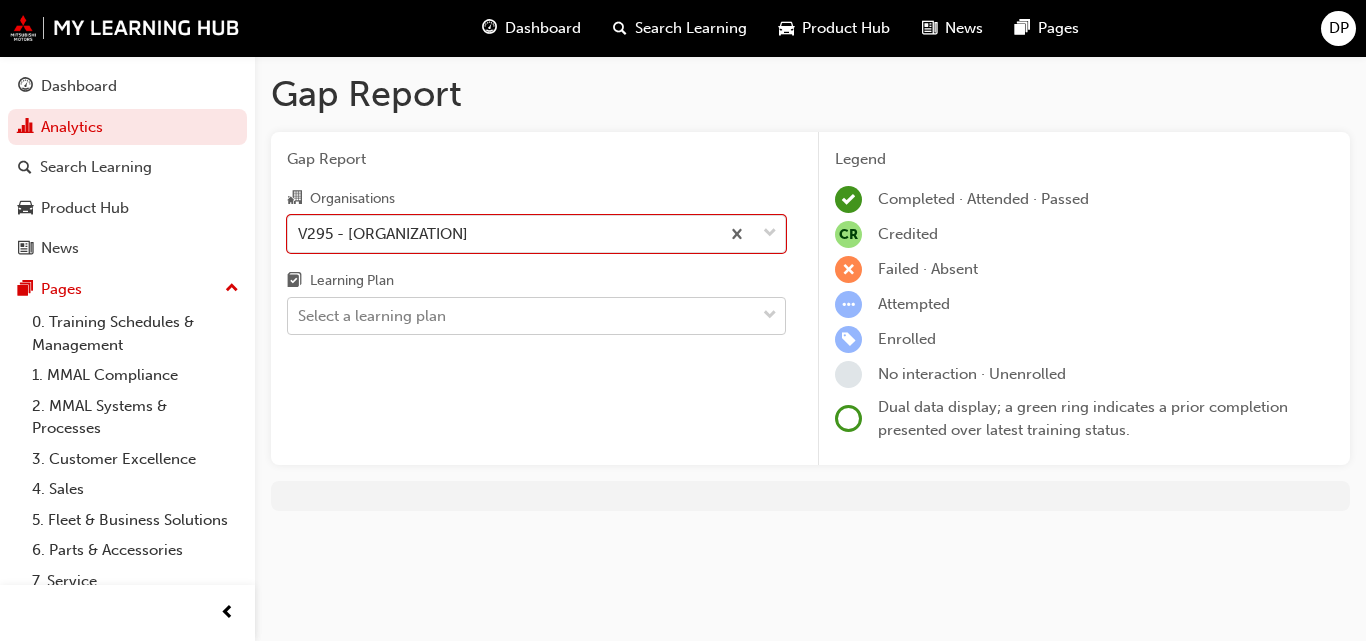 click on "Select a learning plan" at bounding box center [372, 316] 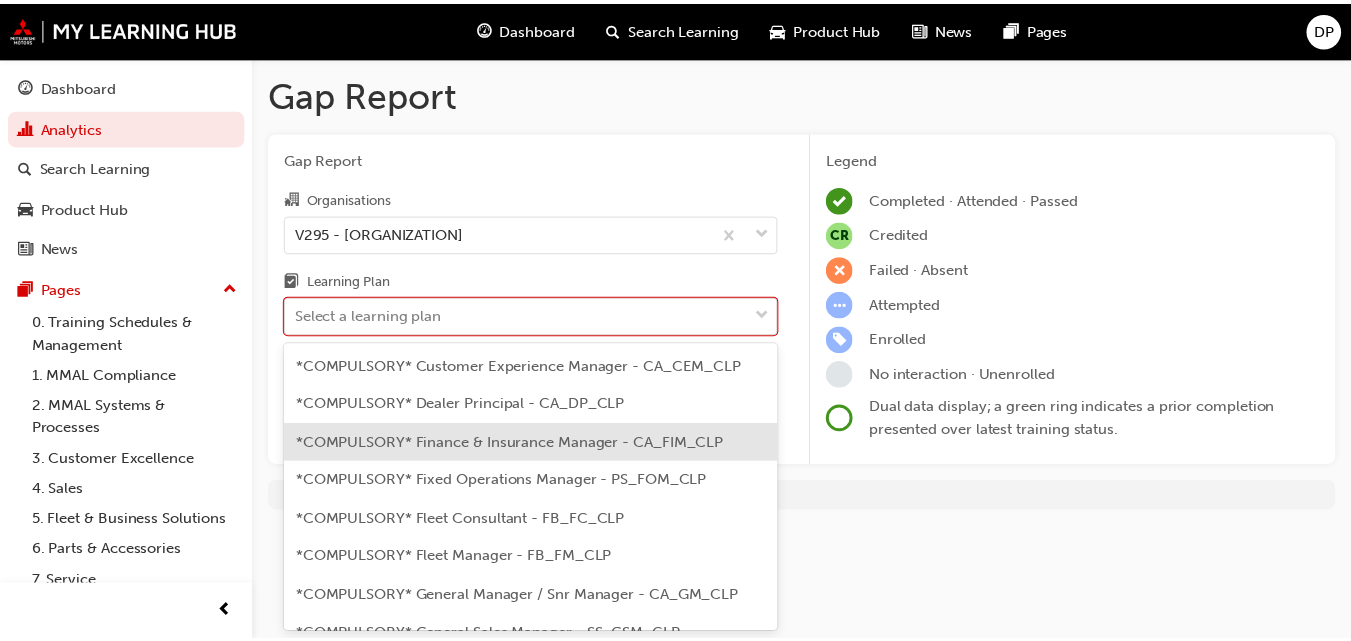 scroll, scrollTop: 200, scrollLeft: 0, axis: vertical 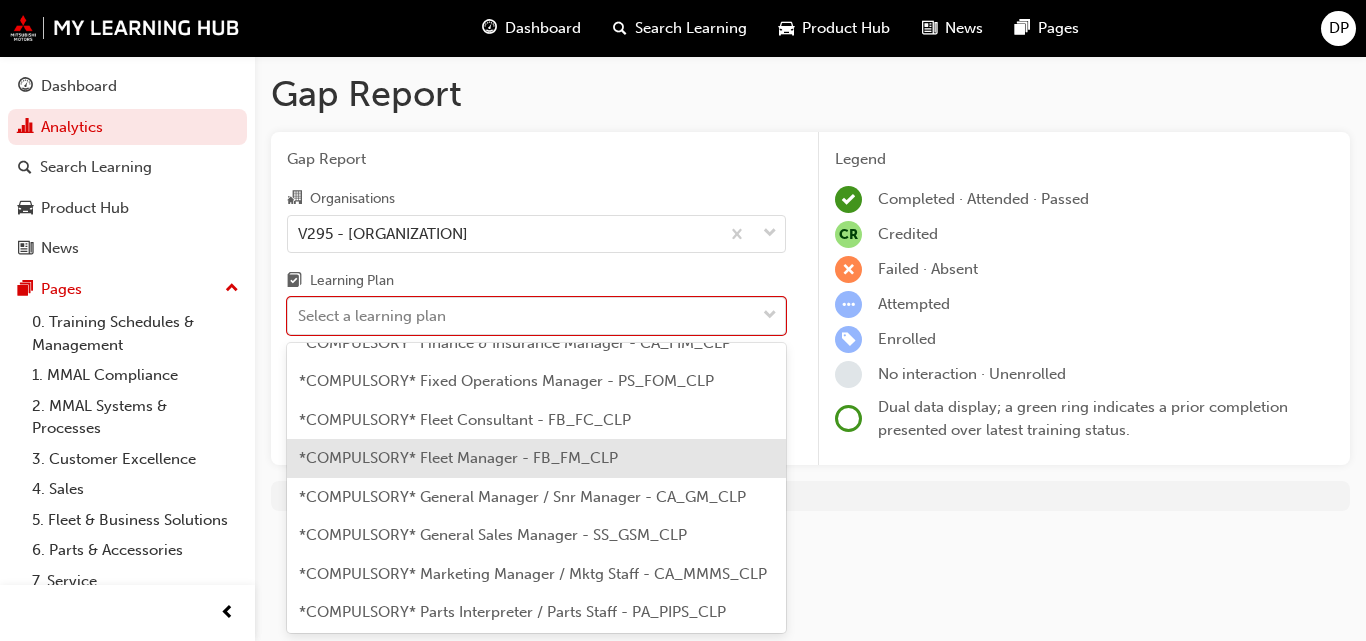 click on "*COMPULSORY* Fleet Manager - FB_FM_CLP" at bounding box center (458, 458) 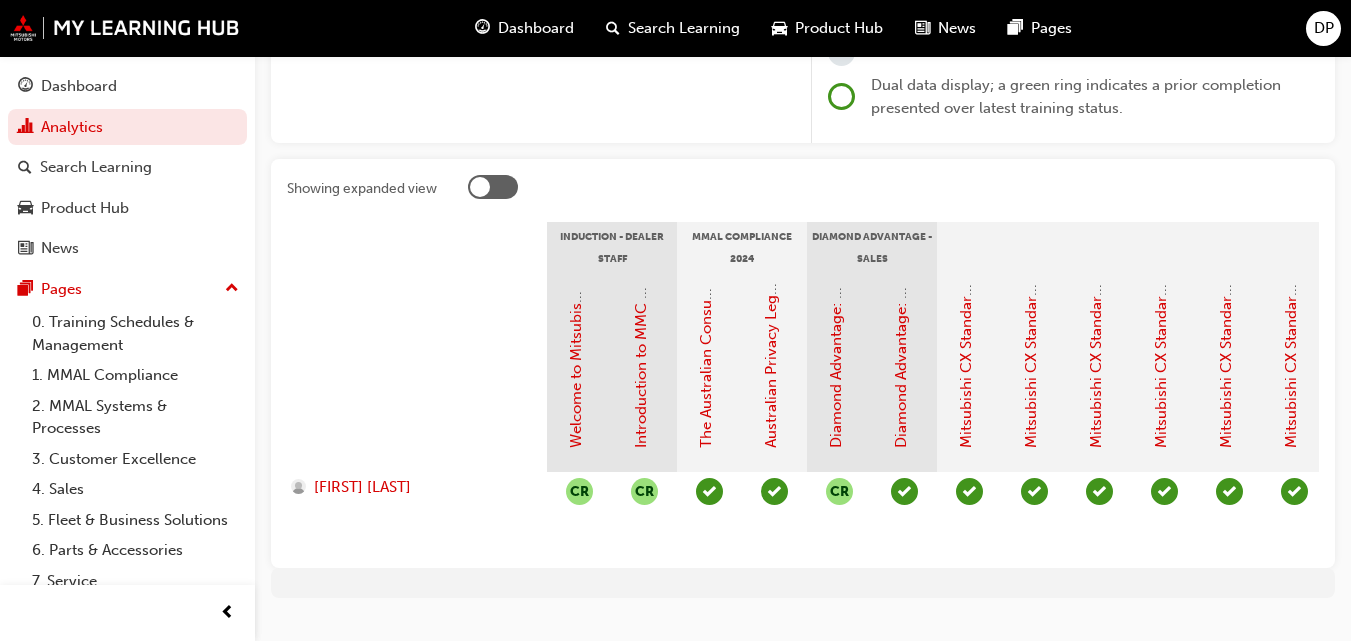scroll, scrollTop: 376, scrollLeft: 0, axis: vertical 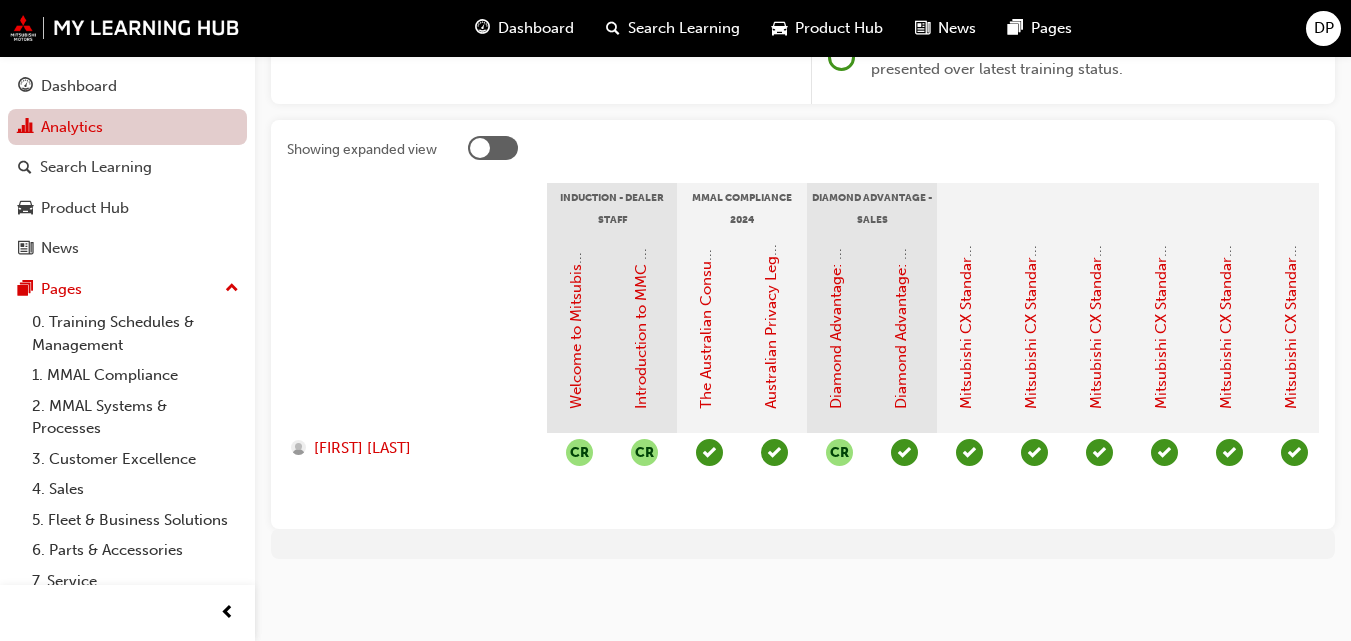 click on "Analytics" at bounding box center [127, 127] 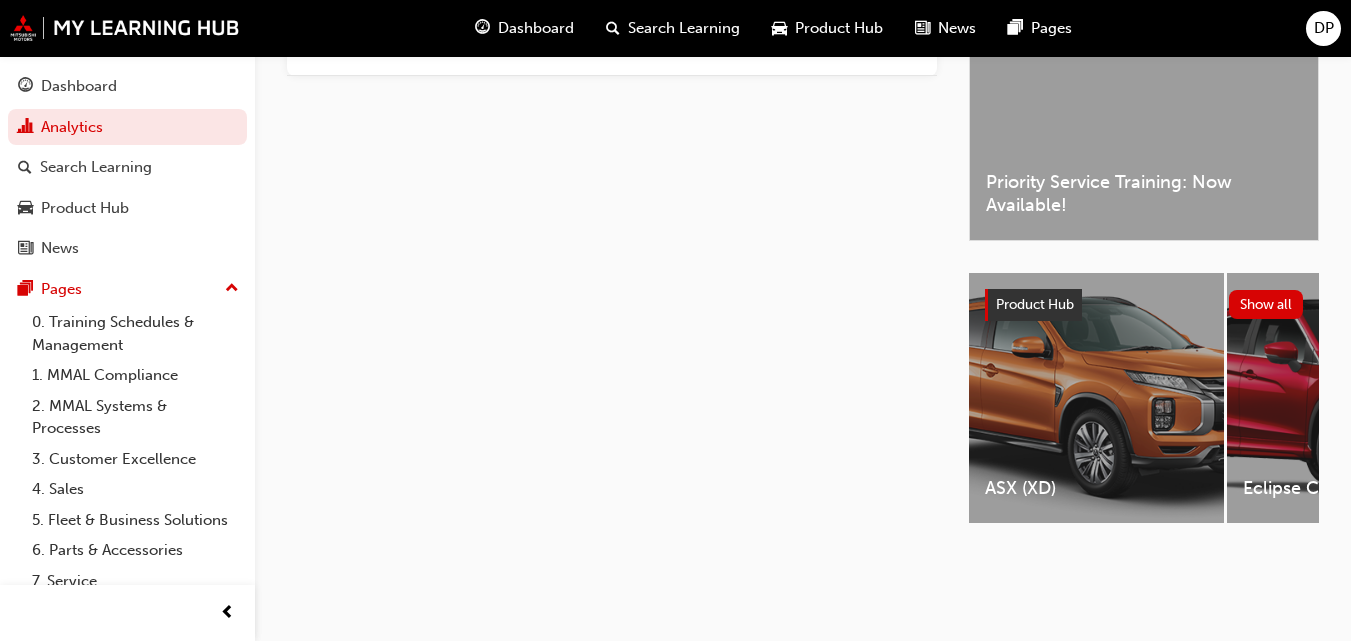 scroll, scrollTop: 0, scrollLeft: 0, axis: both 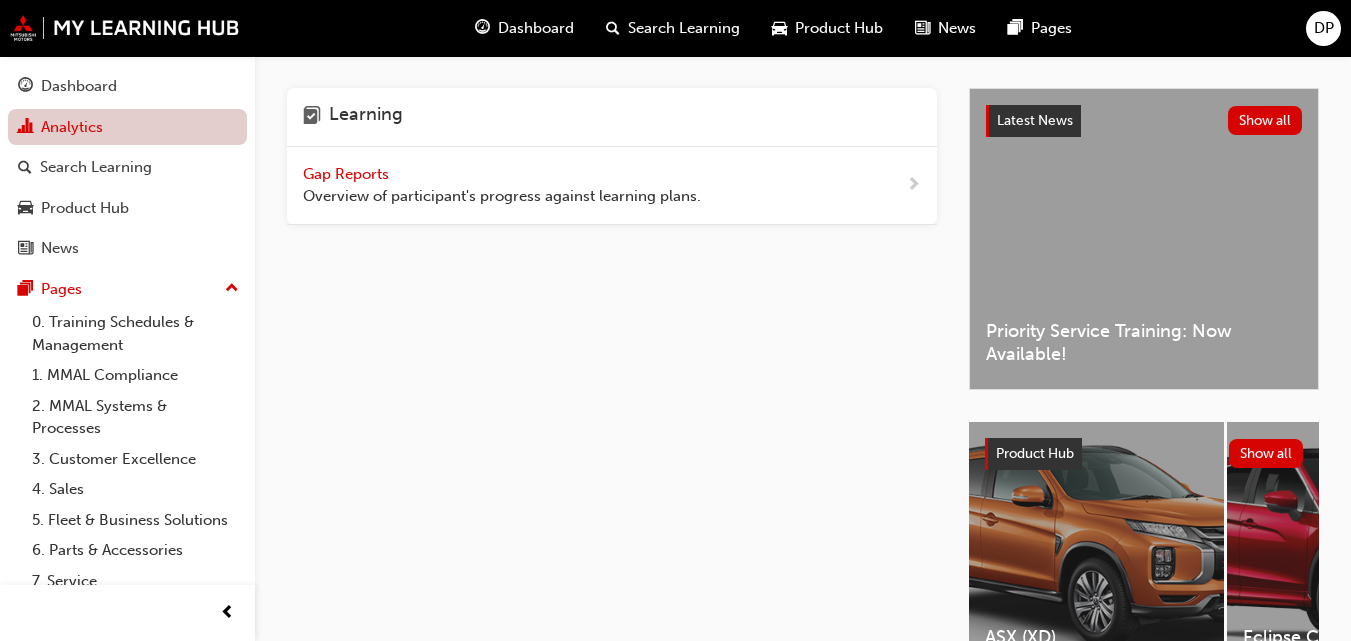click on "Analytics" at bounding box center [127, 127] 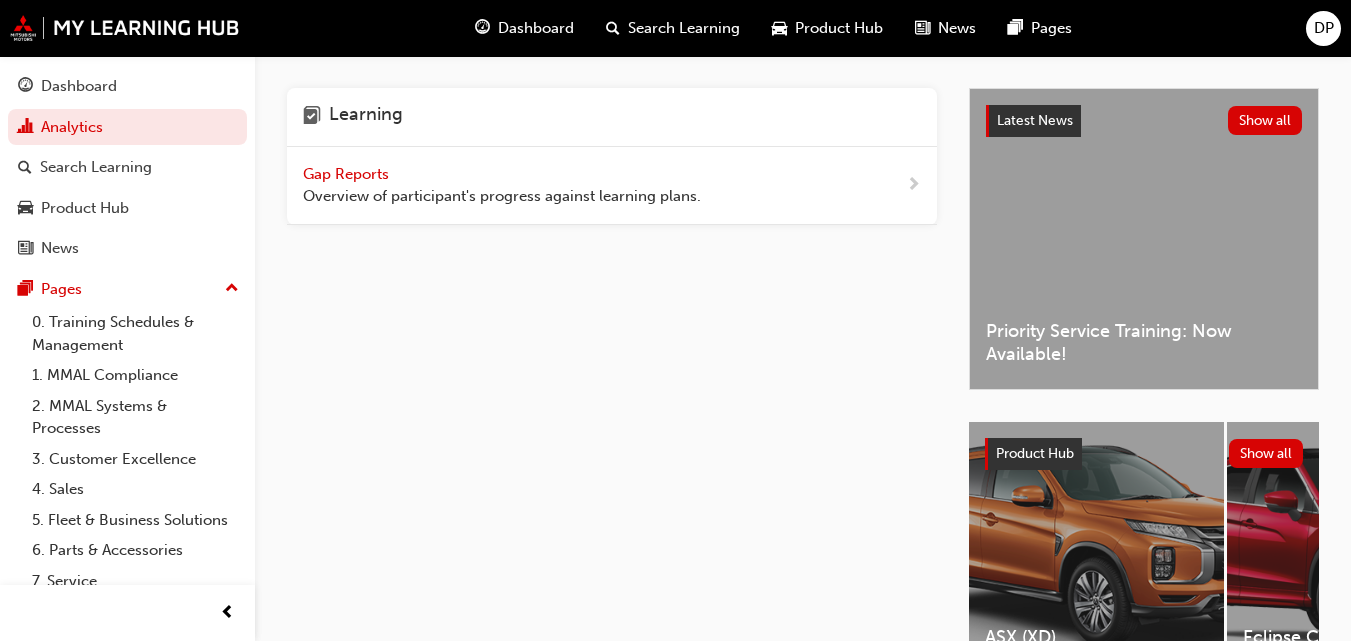 click on "Gap Reports" at bounding box center [348, 174] 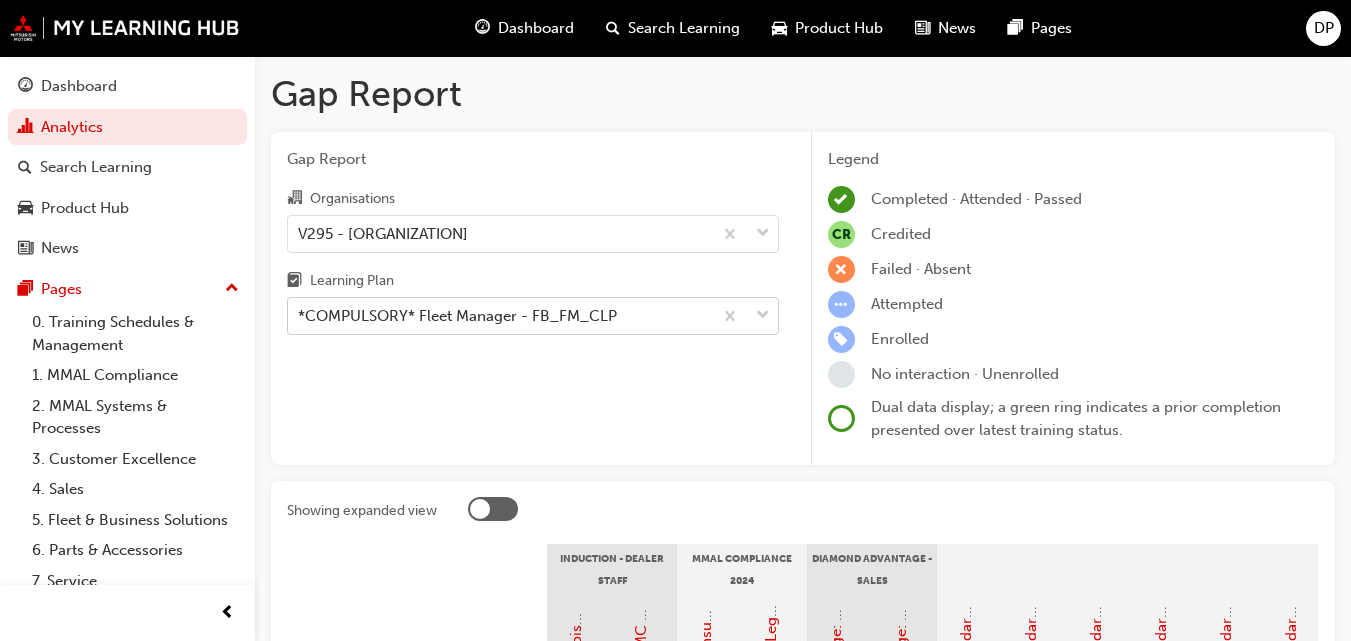 click on "*COMPULSORY* Fleet Manager - FB_FM_CLP" at bounding box center [457, 316] 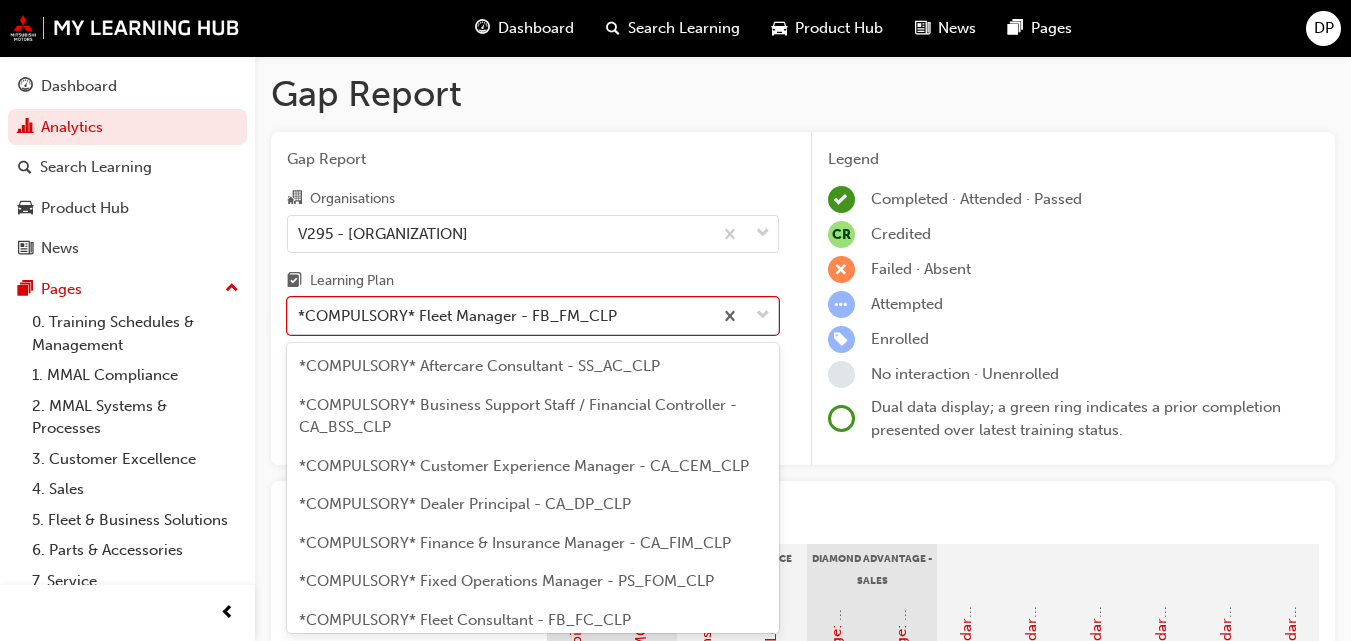 scroll, scrollTop: 10, scrollLeft: 0, axis: vertical 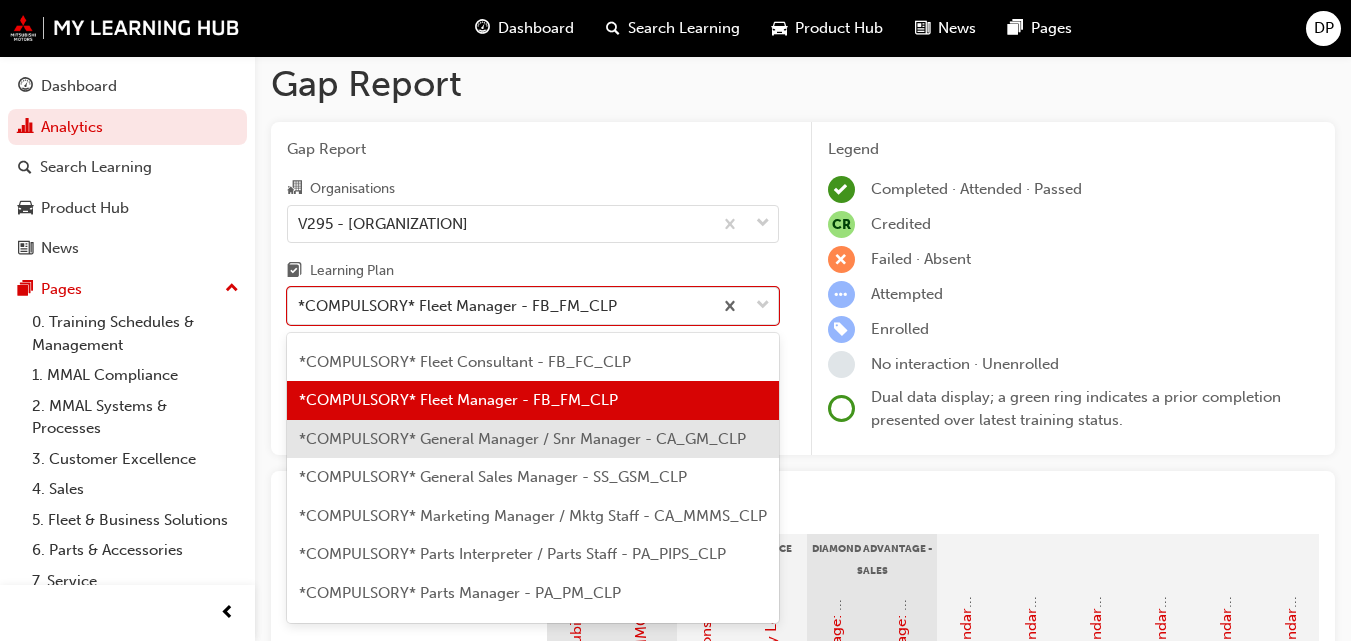 click on "*COMPULSORY* General Manager / Snr Manager - CA_GM_CLP" at bounding box center [533, 439] 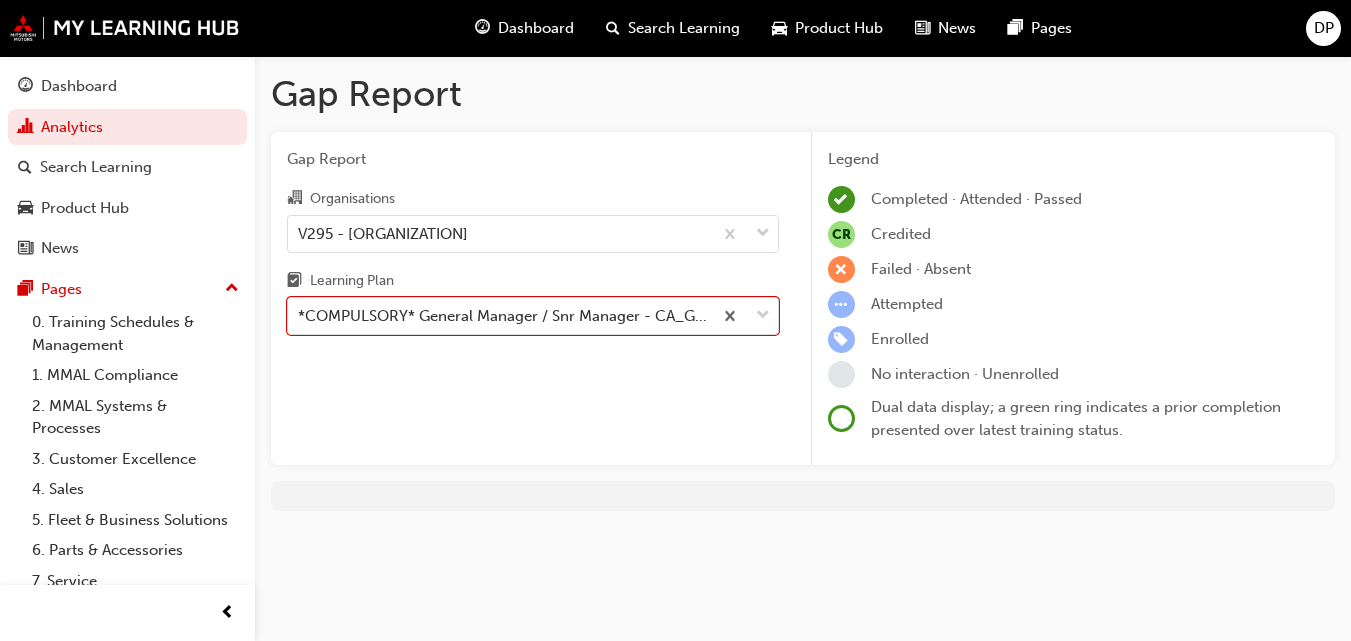 scroll, scrollTop: 0, scrollLeft: 0, axis: both 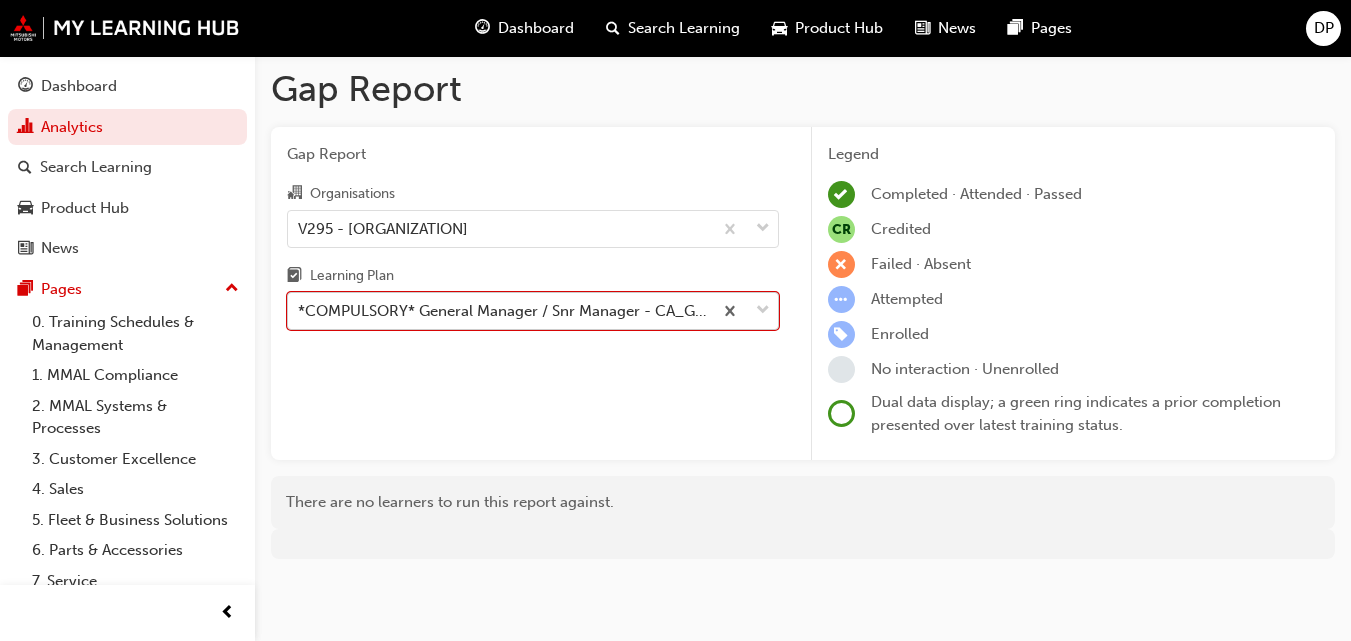 click on "*COMPULSORY* General Manager / Snr Manager - CA_GM_CLP" at bounding box center (506, 311) 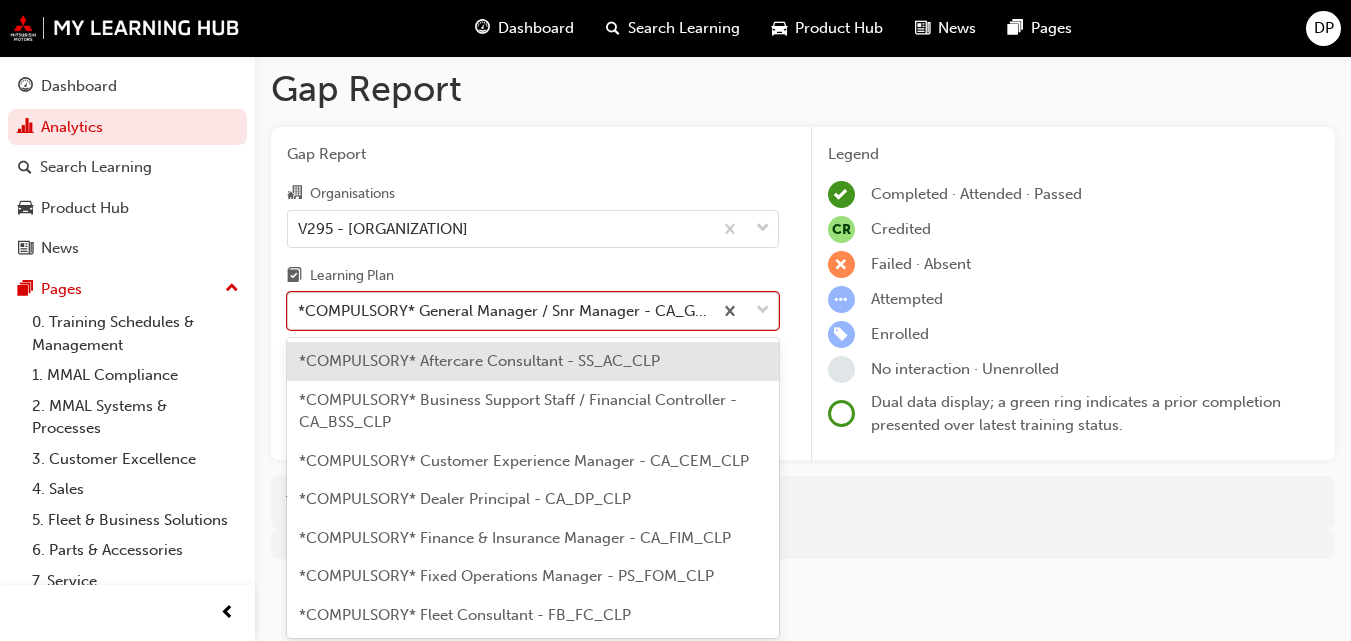 scroll, scrollTop: 87, scrollLeft: 0, axis: vertical 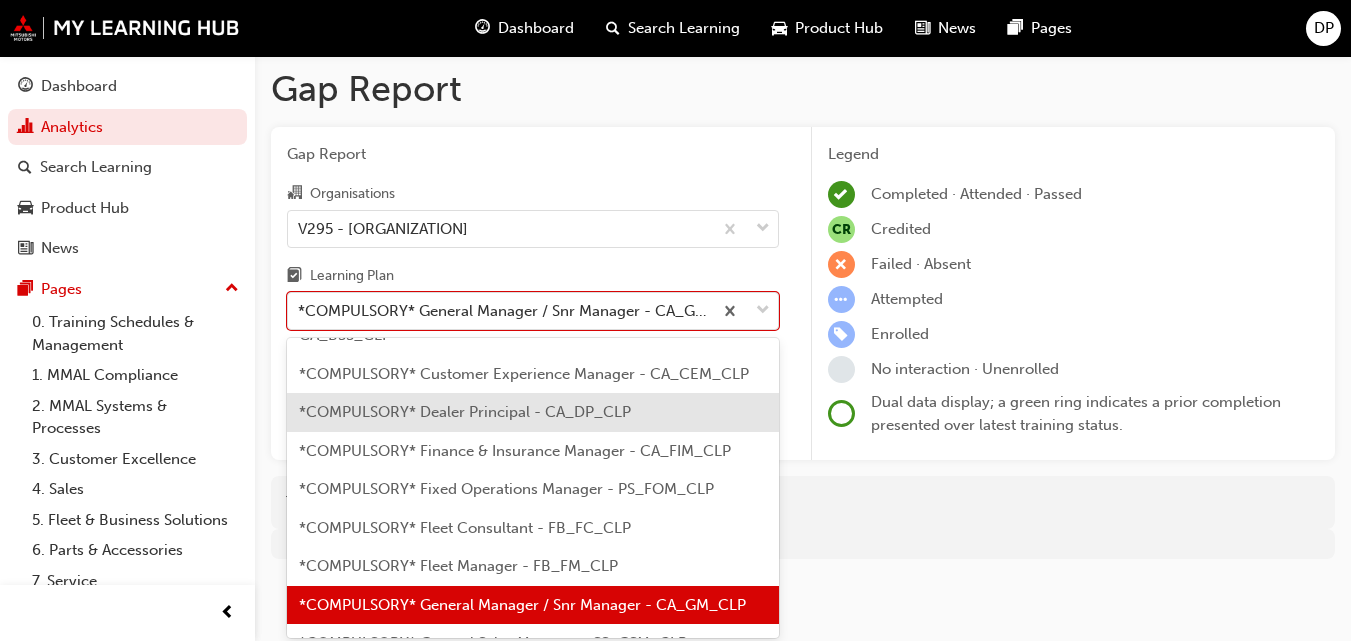 click on "*COMPULSORY* Dealer Principal - CA_DP_CLP" at bounding box center [465, 412] 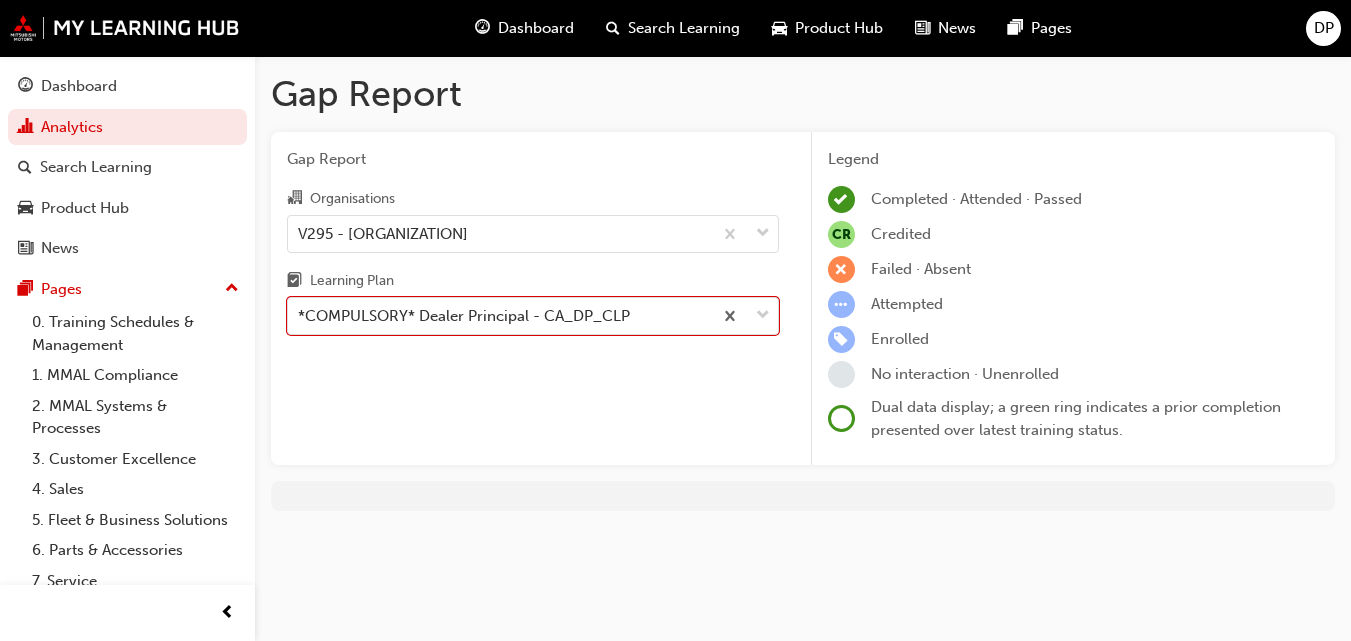 scroll, scrollTop: 0, scrollLeft: 0, axis: both 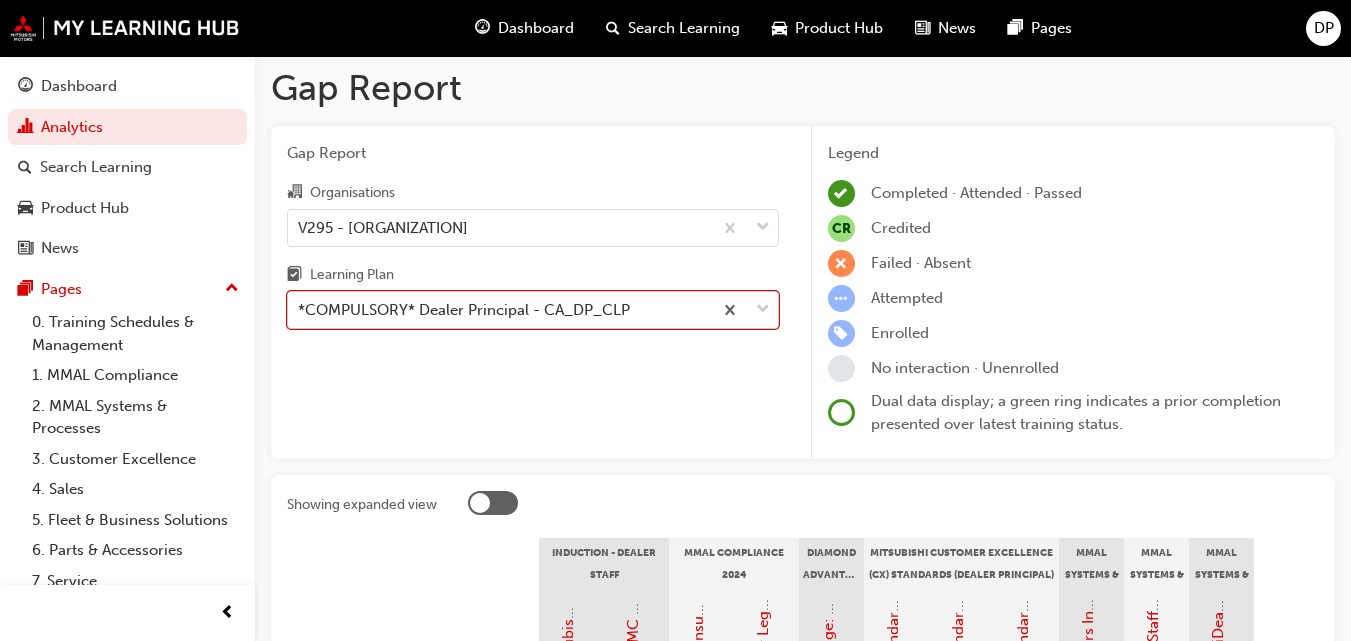 click on "Gap Report Organisations V295 - [ORGANIZATION] Learning Plan   option *COMPULSORY* Dealer Principal - CA_DP_CLP, selected.     0 results available. Select is focused ,type to refine list, press Down to open the menu,  *COMPULSORY* Dealer Principal - CA_DP_CLP" at bounding box center [533, 293] 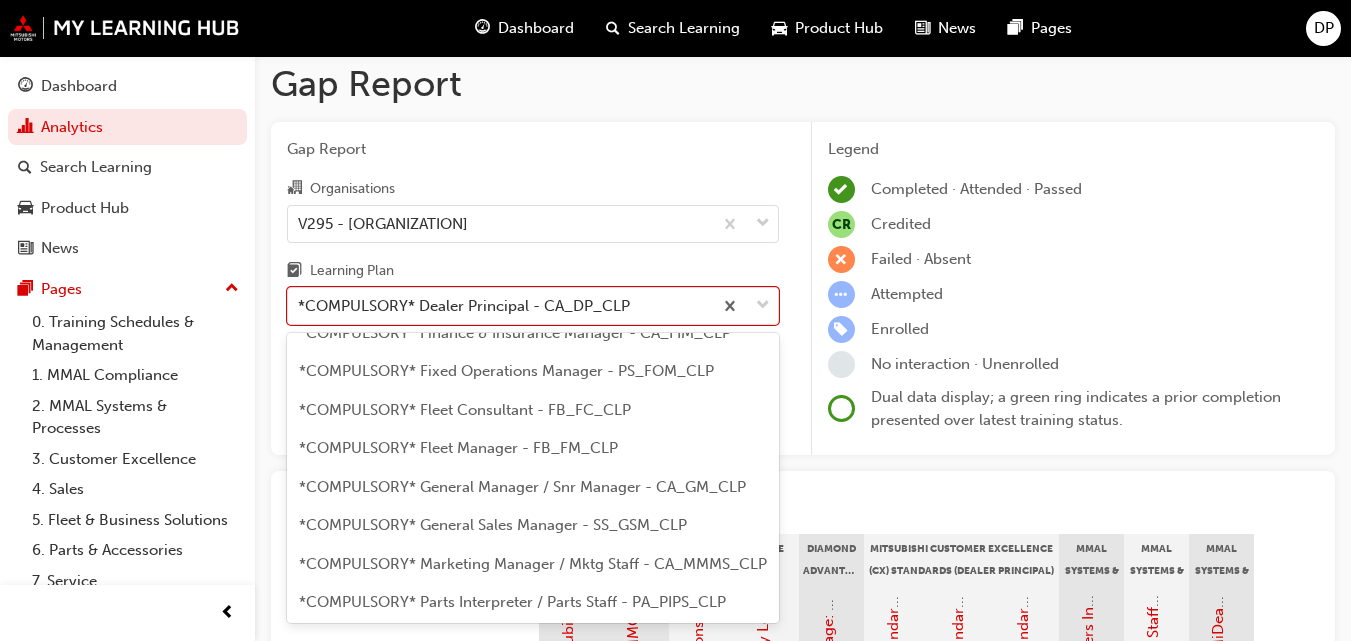 scroll, scrollTop: 300, scrollLeft: 0, axis: vertical 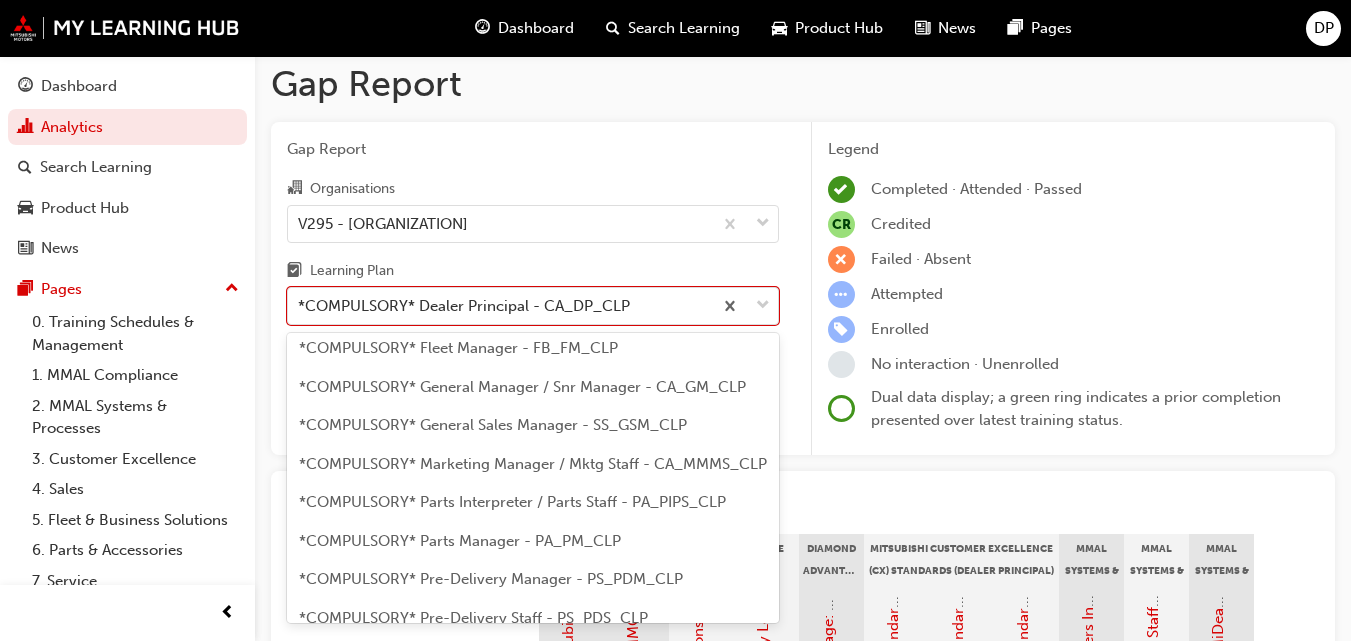 click on "*COMPULSORY* General Sales Manager - SS_GSM_CLP" at bounding box center [493, 425] 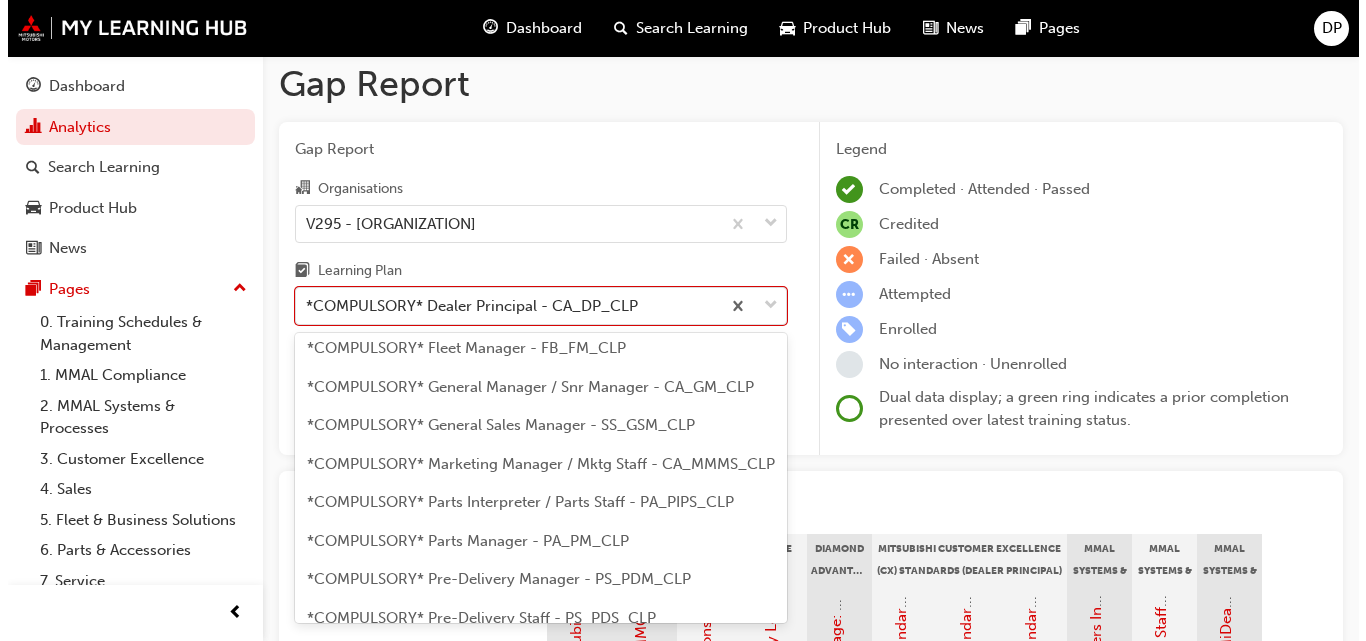 scroll, scrollTop: 0, scrollLeft: 0, axis: both 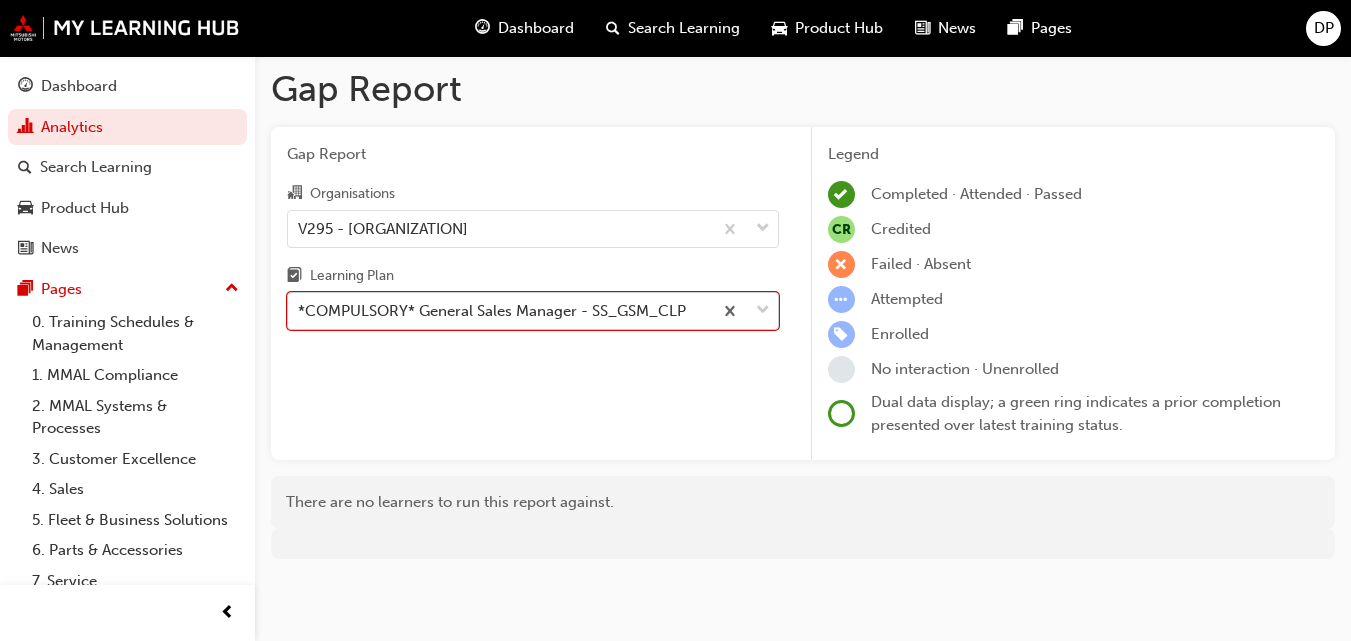 click on "*COMPULSORY* General Sales Manager - SS_GSM_CLP" at bounding box center (492, 311) 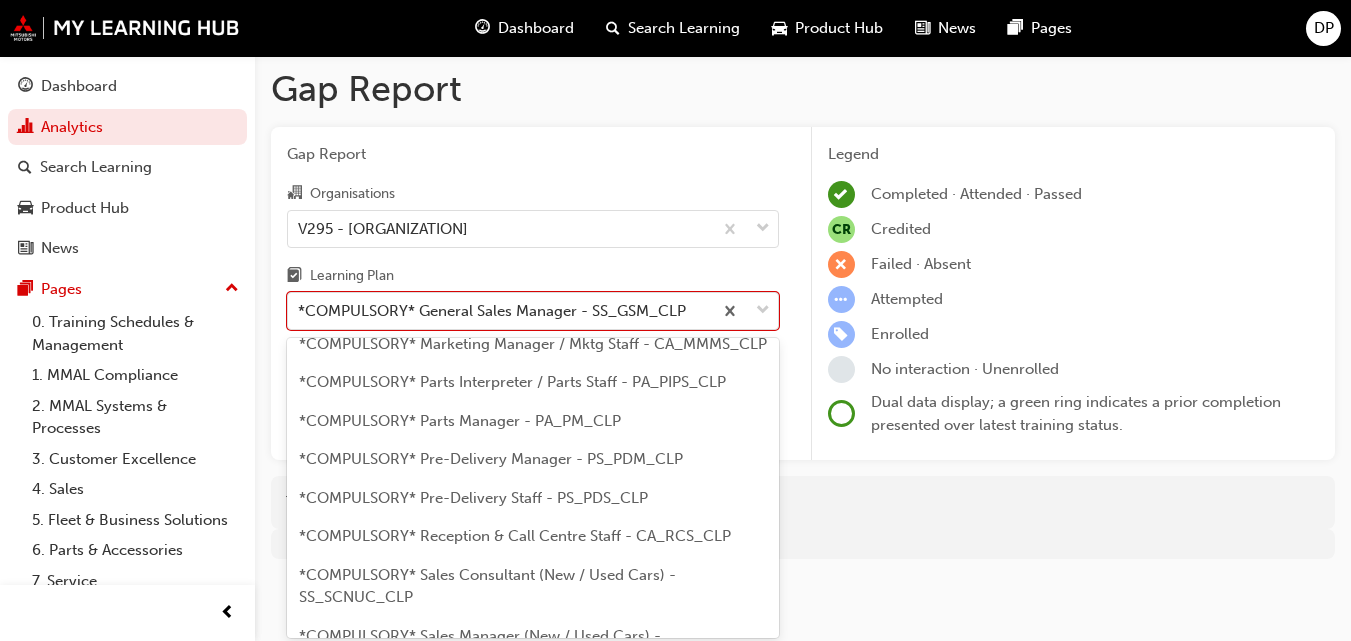 scroll, scrollTop: 525, scrollLeft: 0, axis: vertical 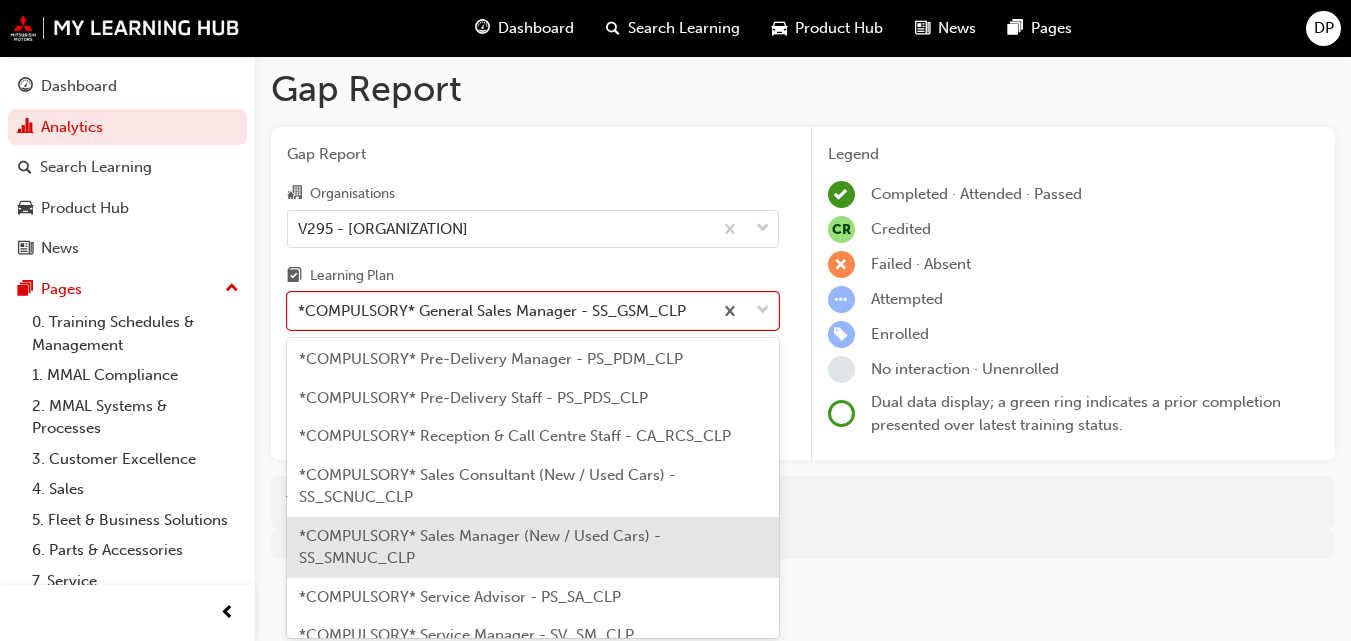 click on "*COMPULSORY* Sales Manager (New / Used Cars) - SS_SMNUC_CLP" at bounding box center (480, 547) 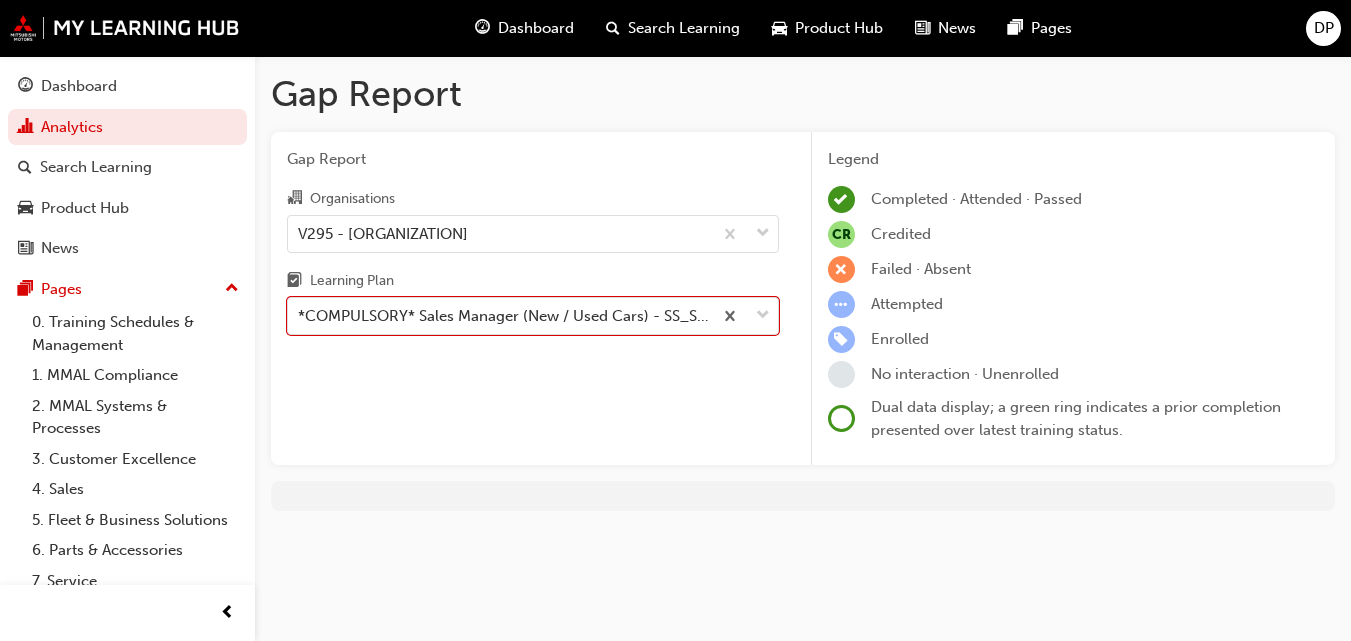 scroll, scrollTop: 0, scrollLeft: 0, axis: both 